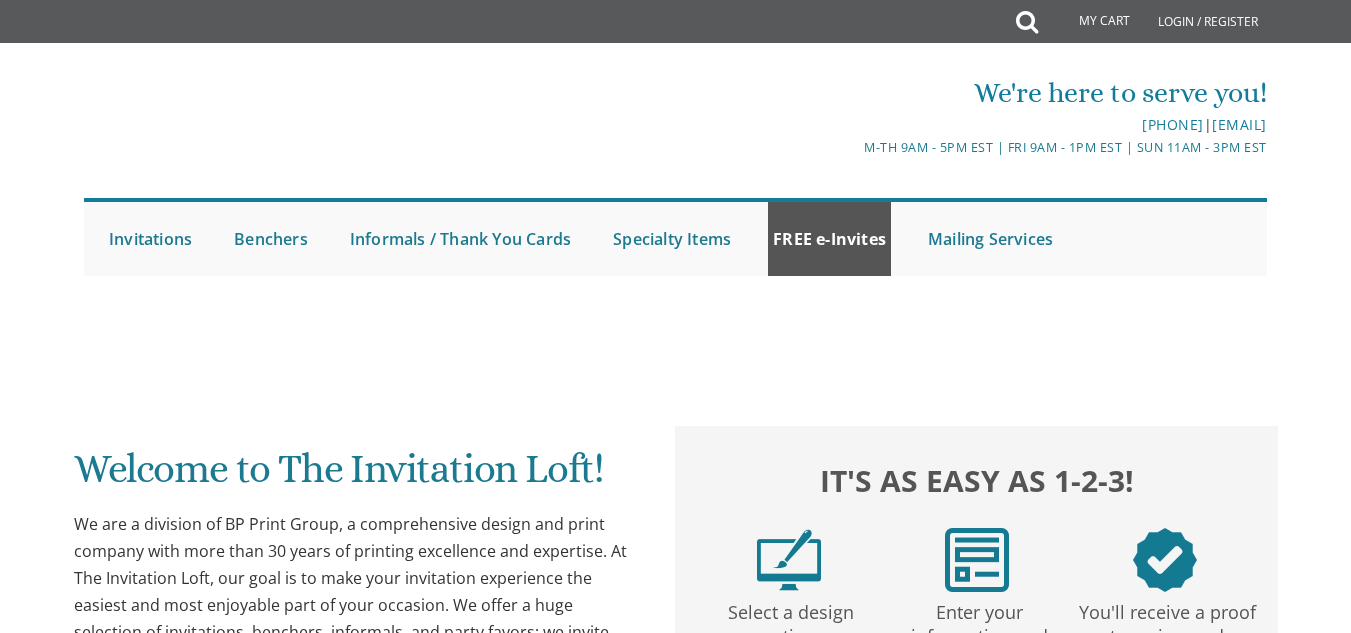 scroll, scrollTop: 0, scrollLeft: 0, axis: both 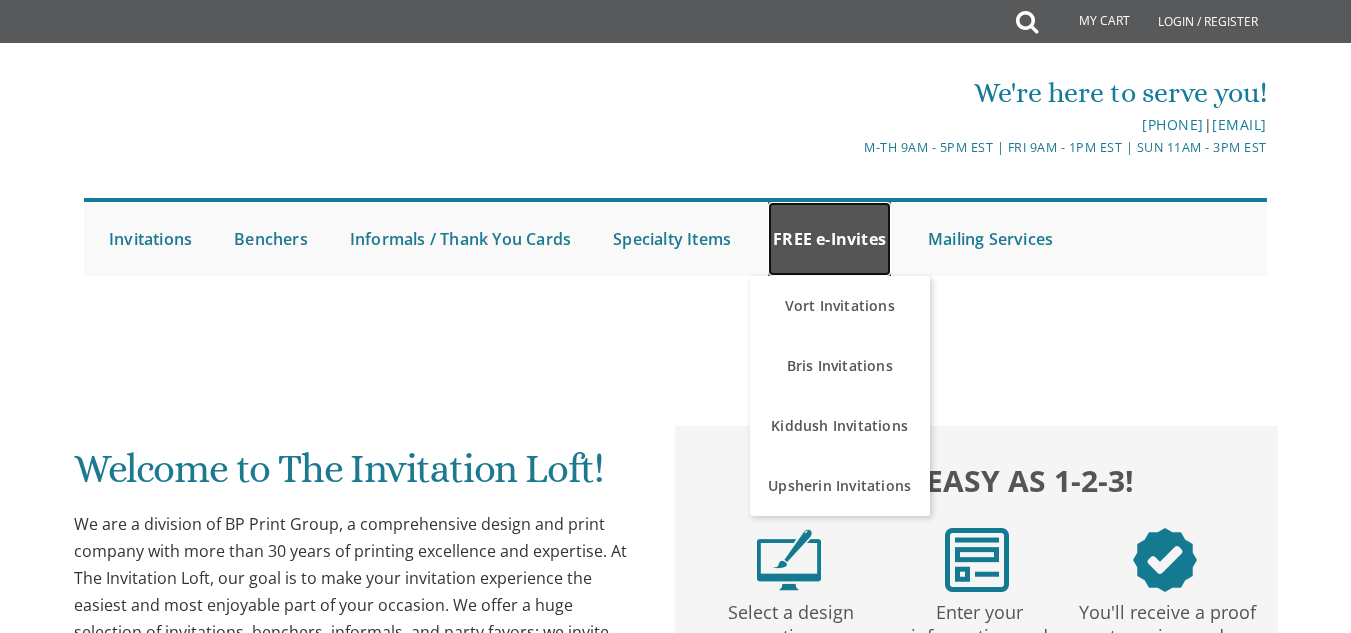 click on "FREE e-Invites" at bounding box center (829, 239) 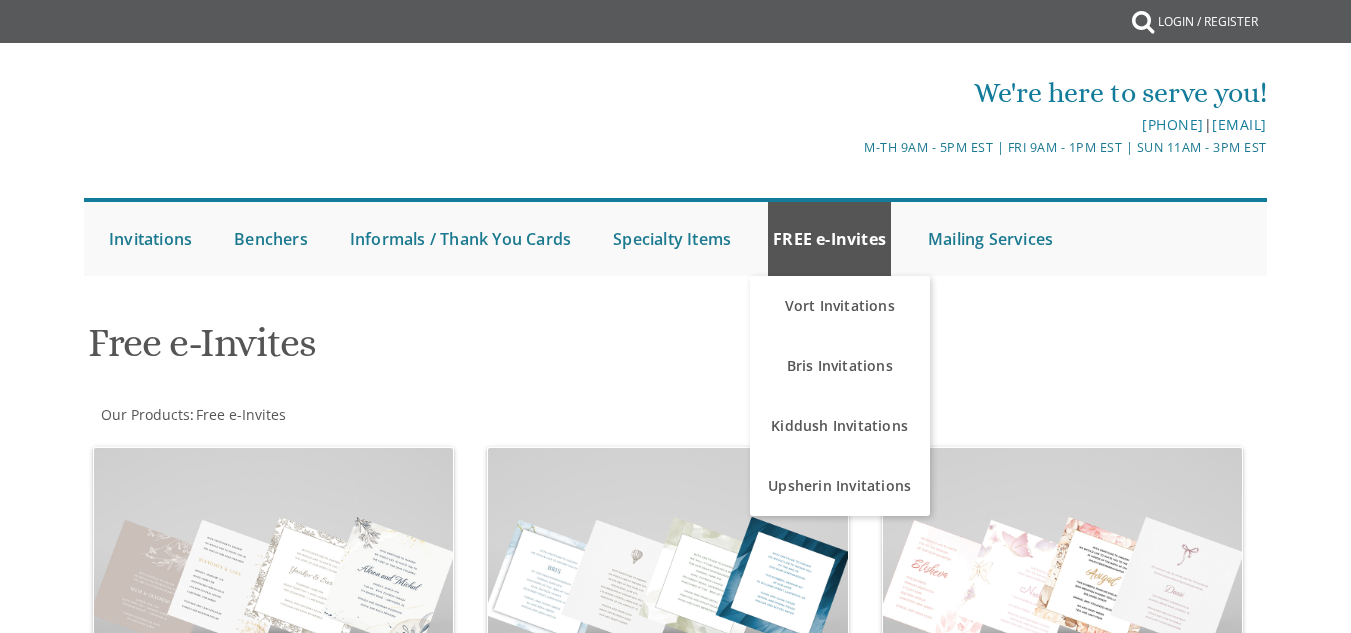 scroll, scrollTop: 0, scrollLeft: 0, axis: both 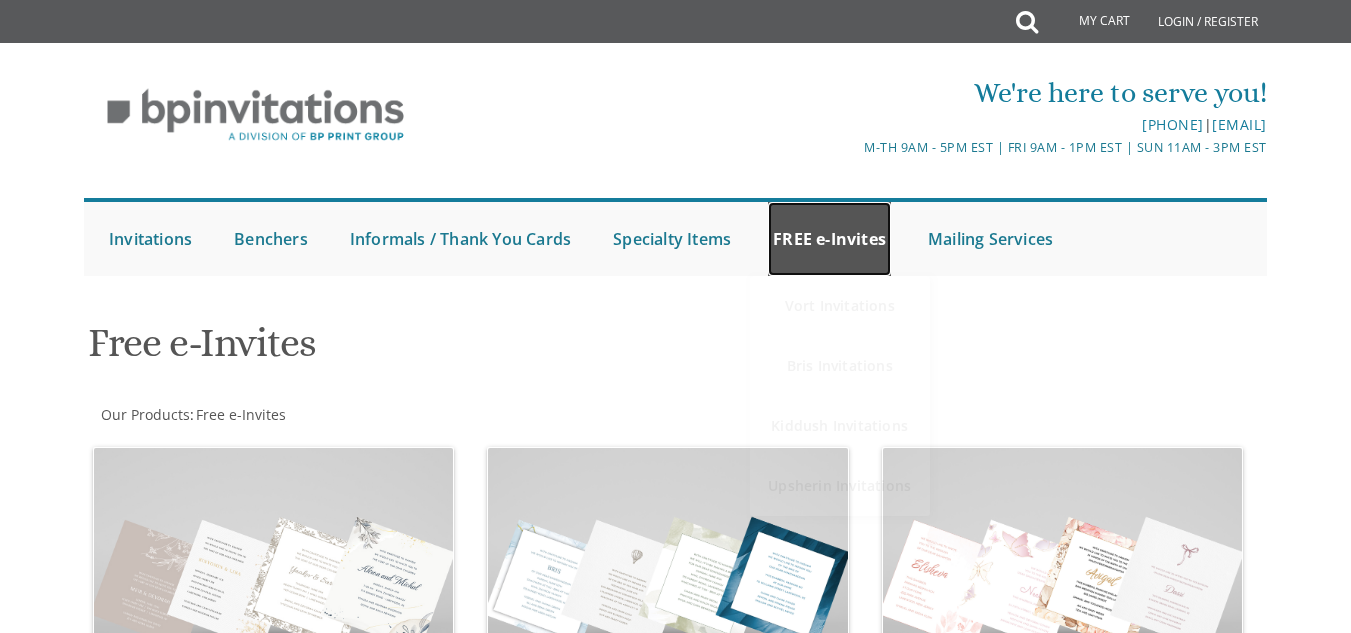 click on "FREE e-Invites" at bounding box center (829, 239) 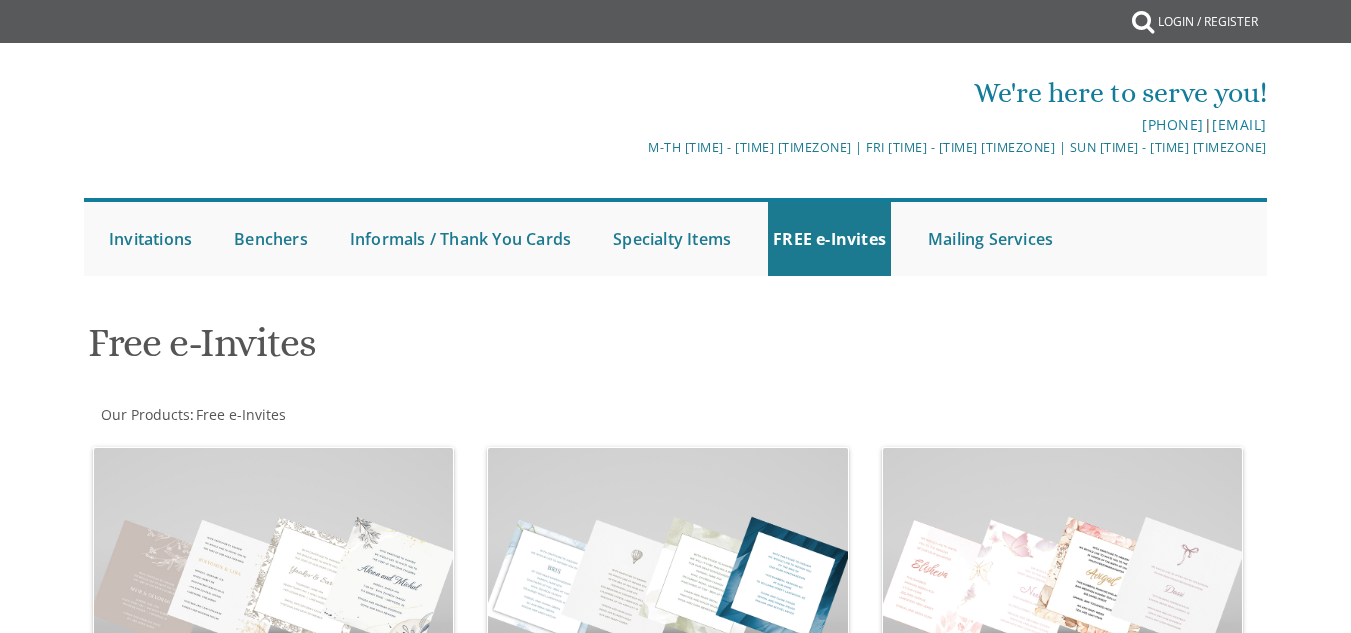 scroll, scrollTop: 0, scrollLeft: 0, axis: both 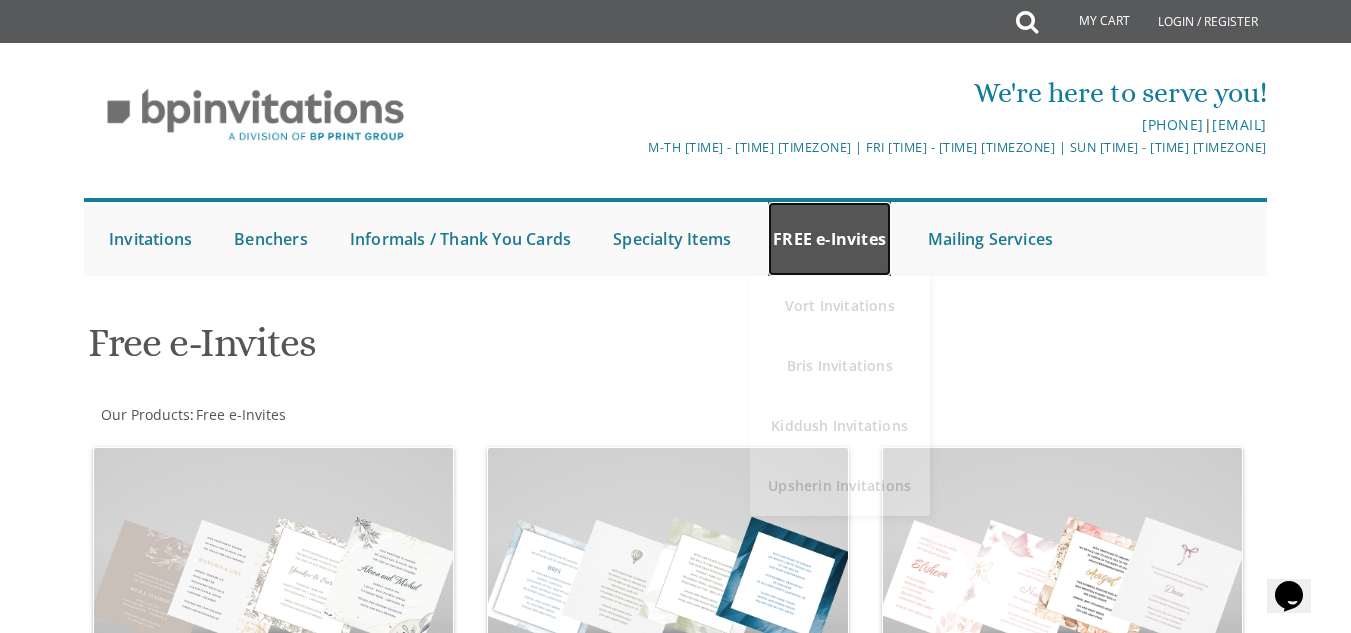 click on "FREE e-Invites" at bounding box center [829, 239] 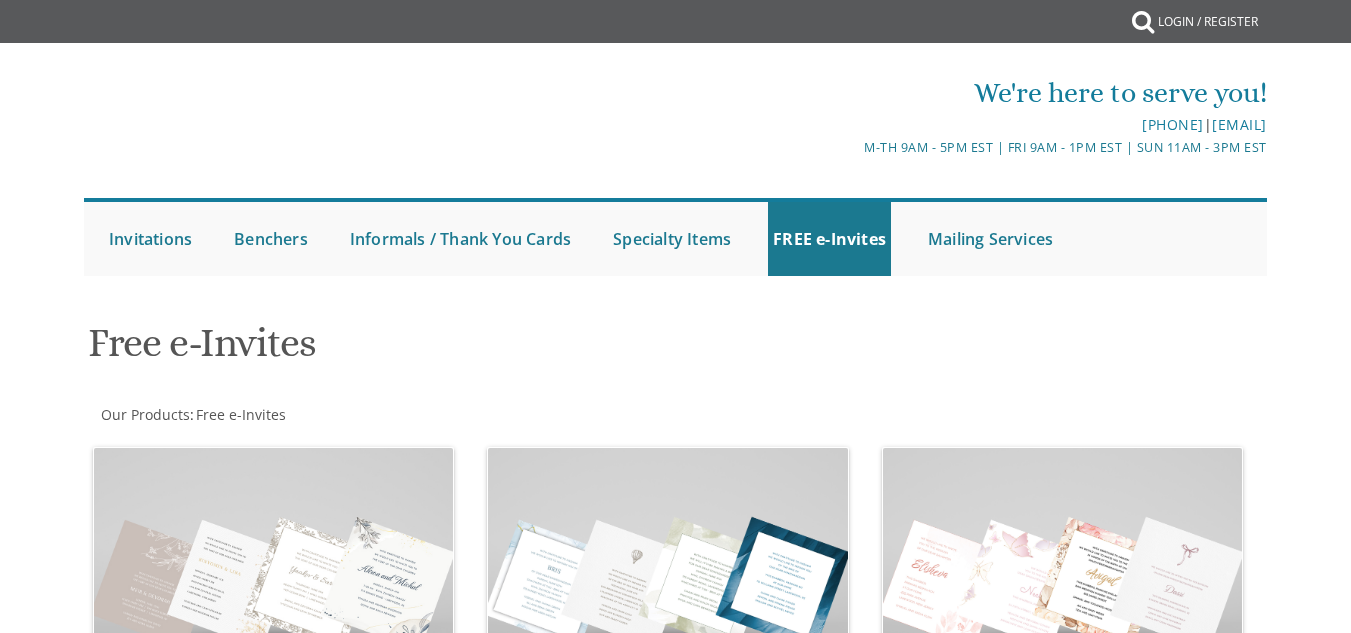 scroll, scrollTop: 0, scrollLeft: 0, axis: both 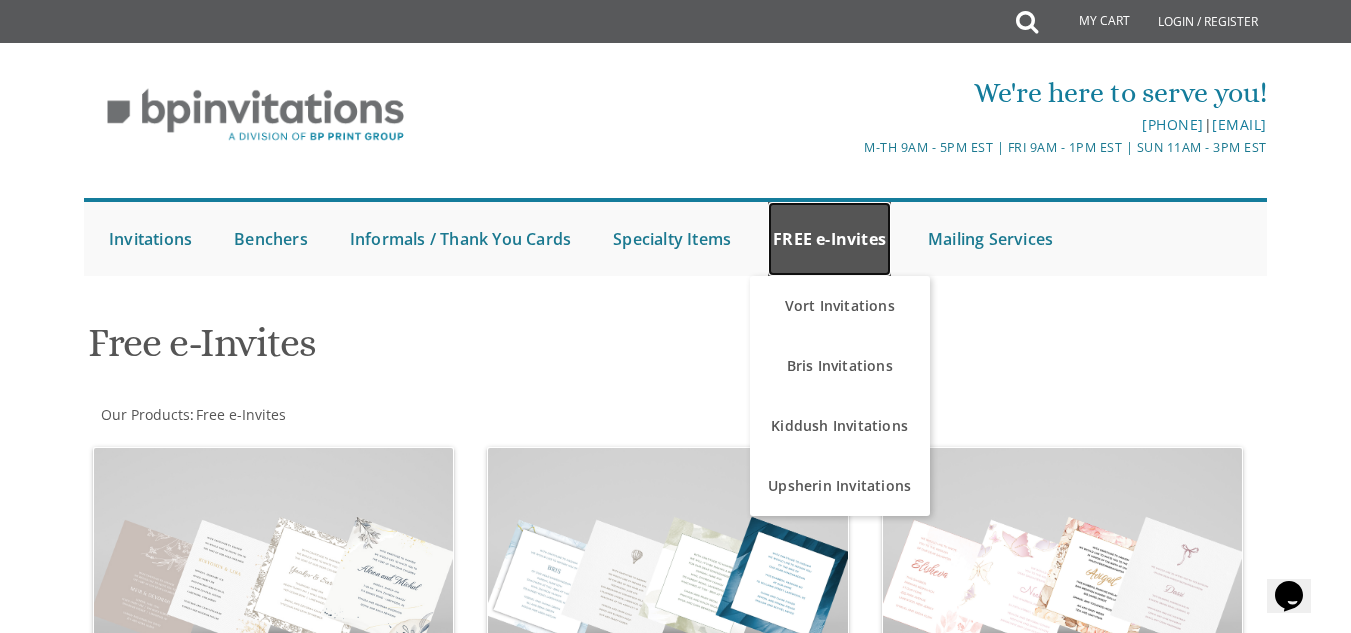 click on "FREE e-Invites" at bounding box center (829, 239) 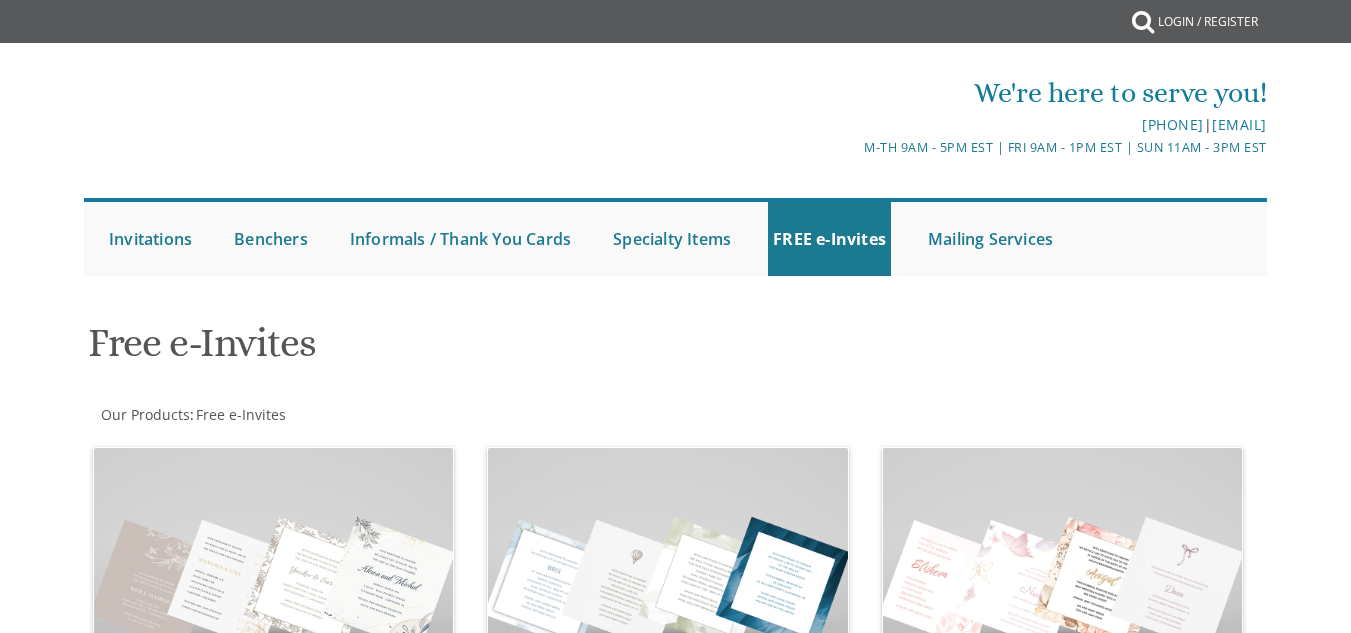 scroll, scrollTop: 0, scrollLeft: 0, axis: both 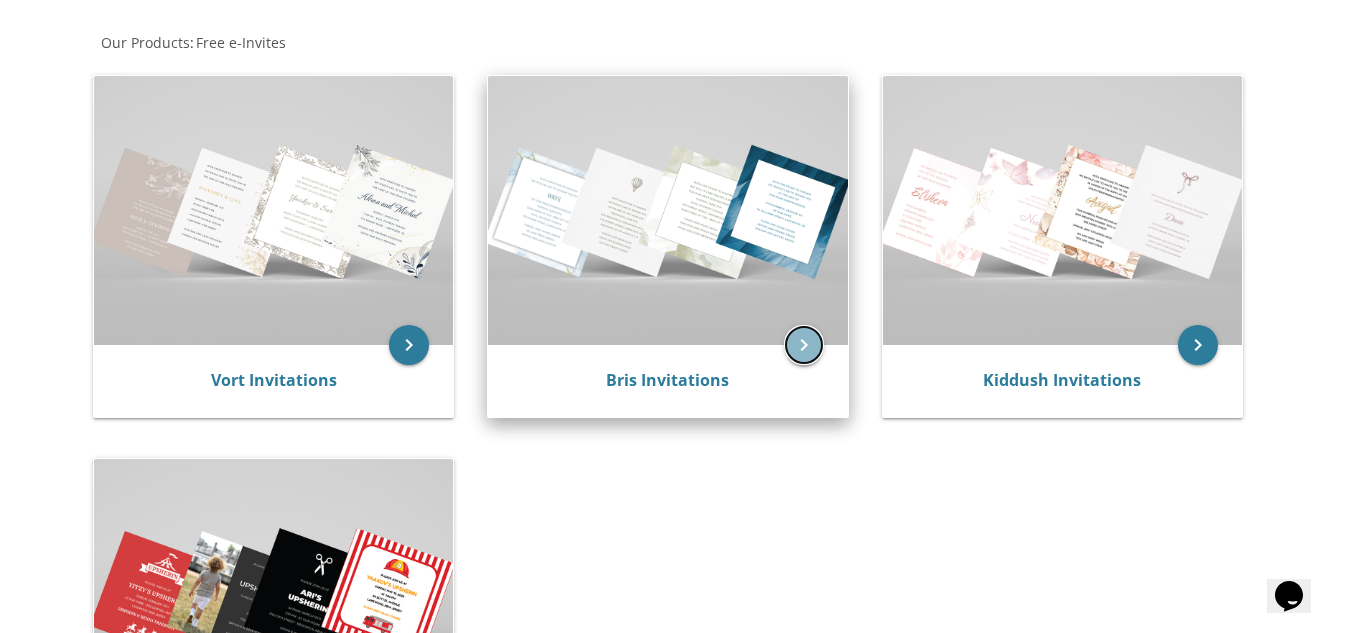 click on "keyboard_arrow_right" at bounding box center (804, 345) 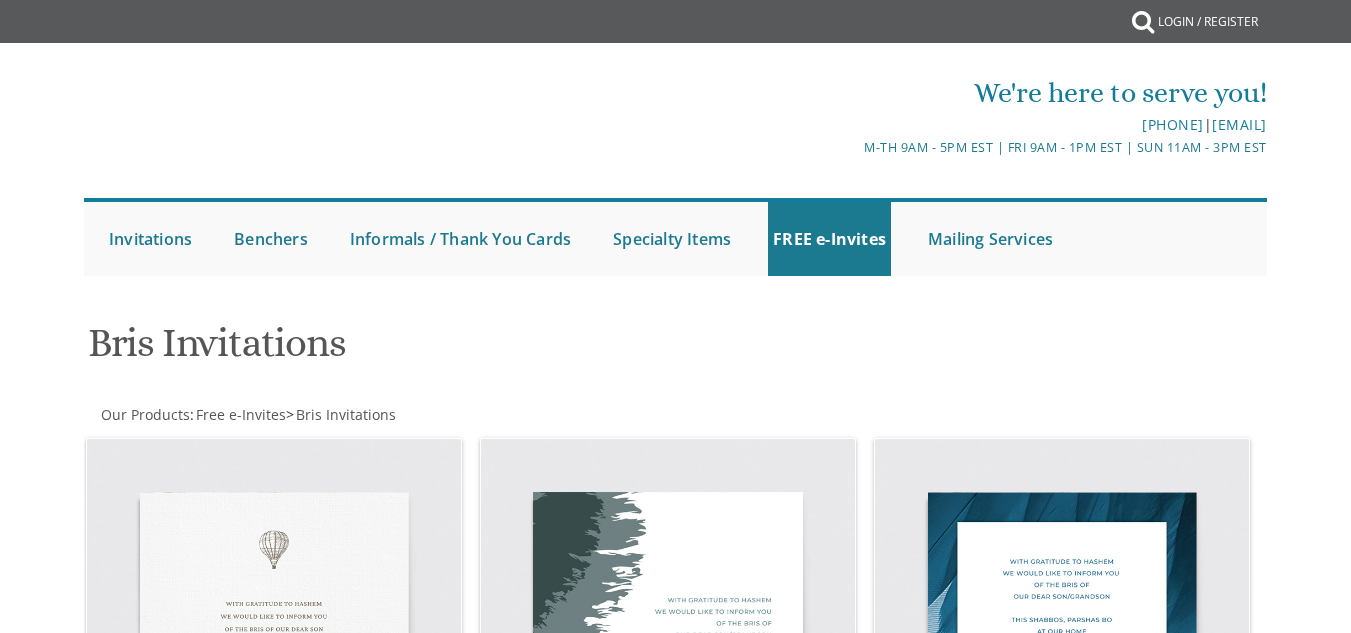 scroll, scrollTop: 0, scrollLeft: 0, axis: both 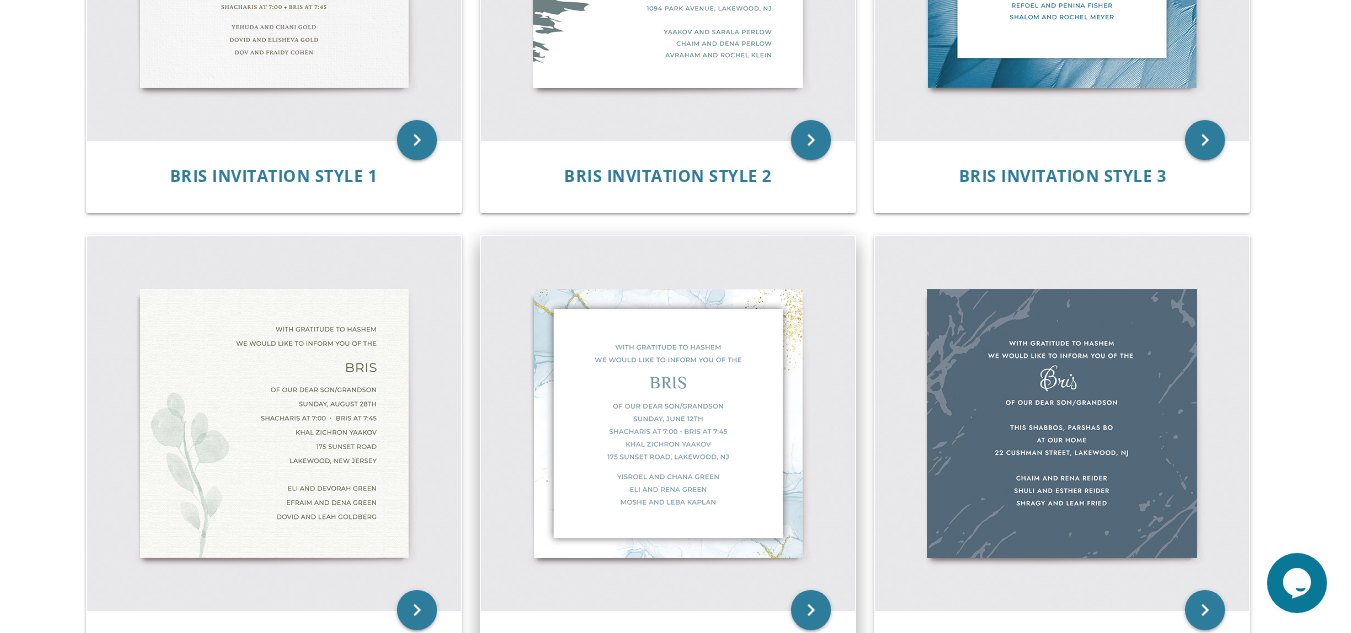 click at bounding box center (668, 423) 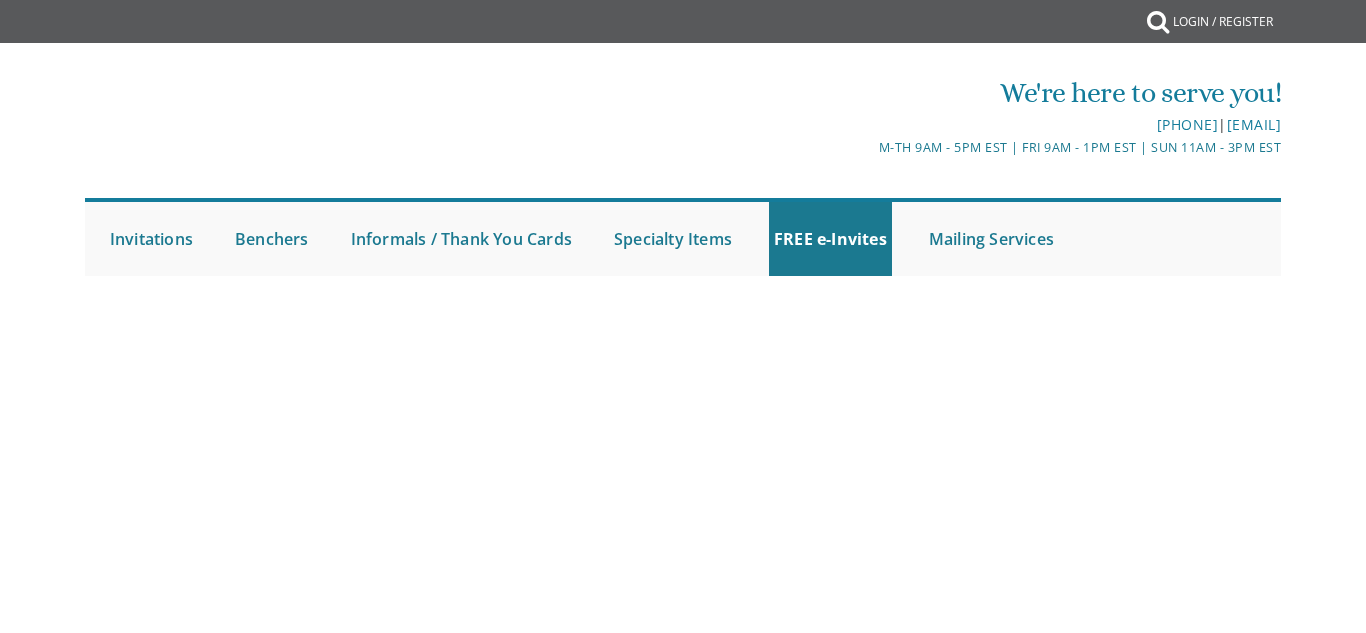 scroll, scrollTop: 0, scrollLeft: 0, axis: both 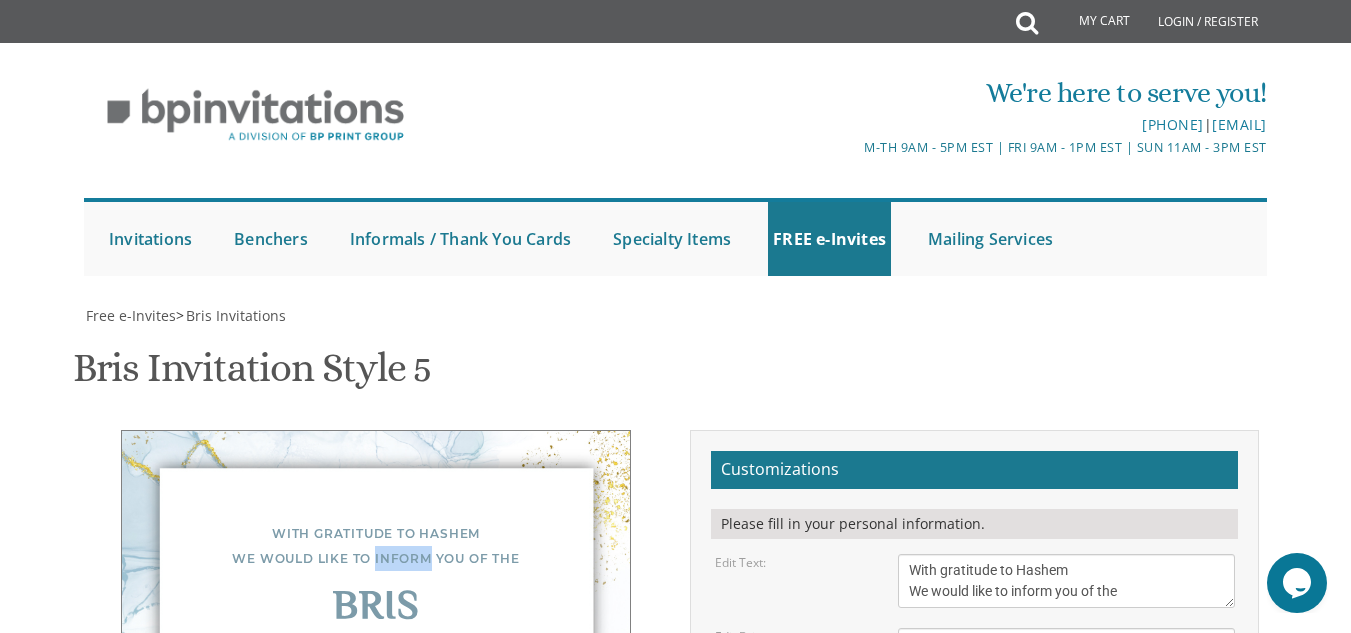 drag, startPoint x: 428, startPoint y: 209, endPoint x: 375, endPoint y: 204, distance: 53.235325 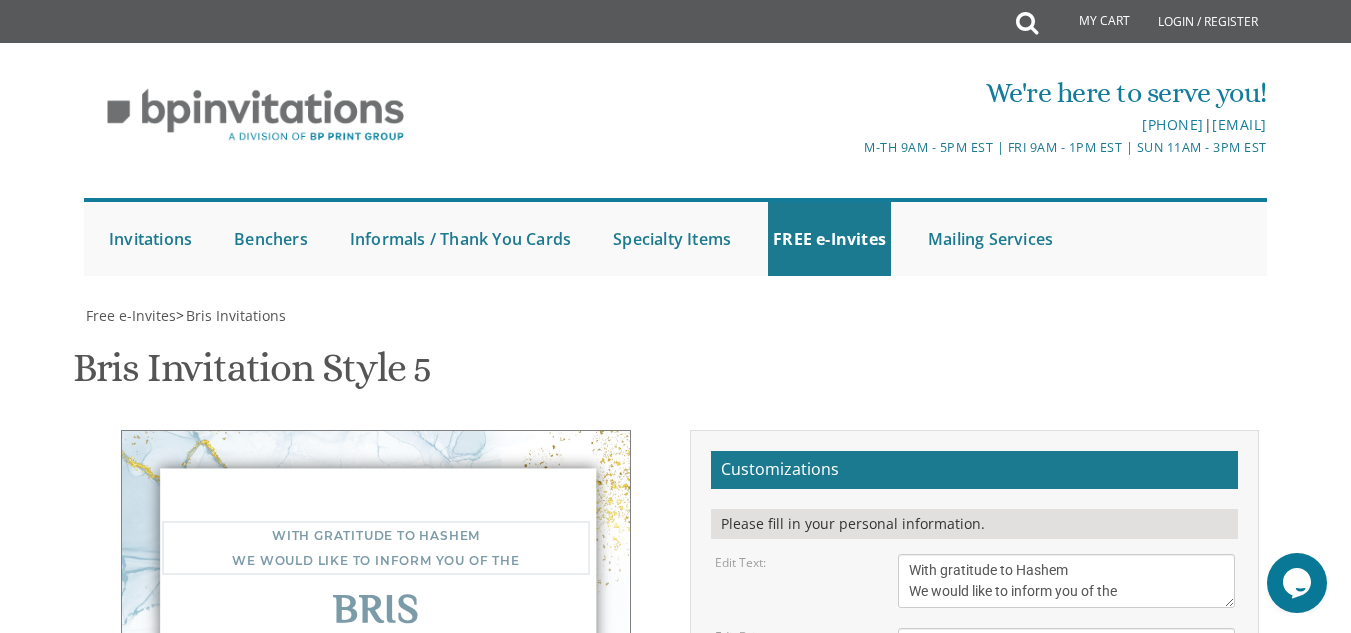 click on "With gratitude to Hashem
We would like to inform you of the" at bounding box center (1066, 581) 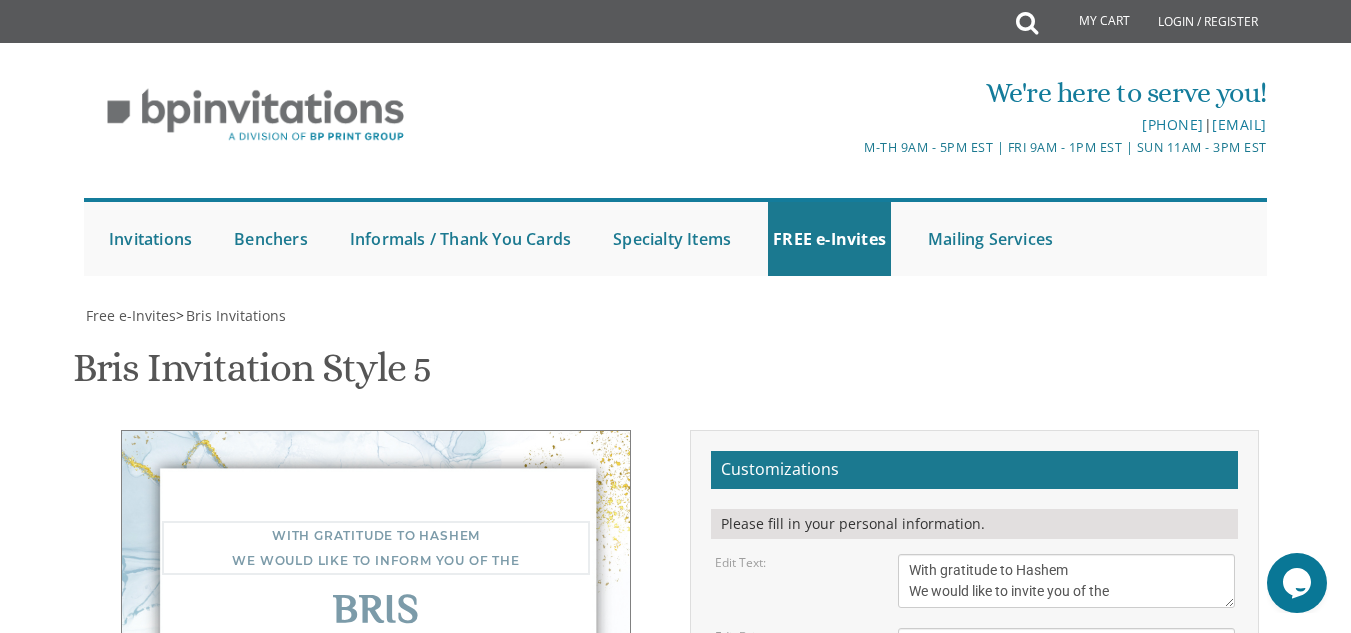 click on "With gratitude to Hashem
We would like to inform you of the" at bounding box center [1066, 581] 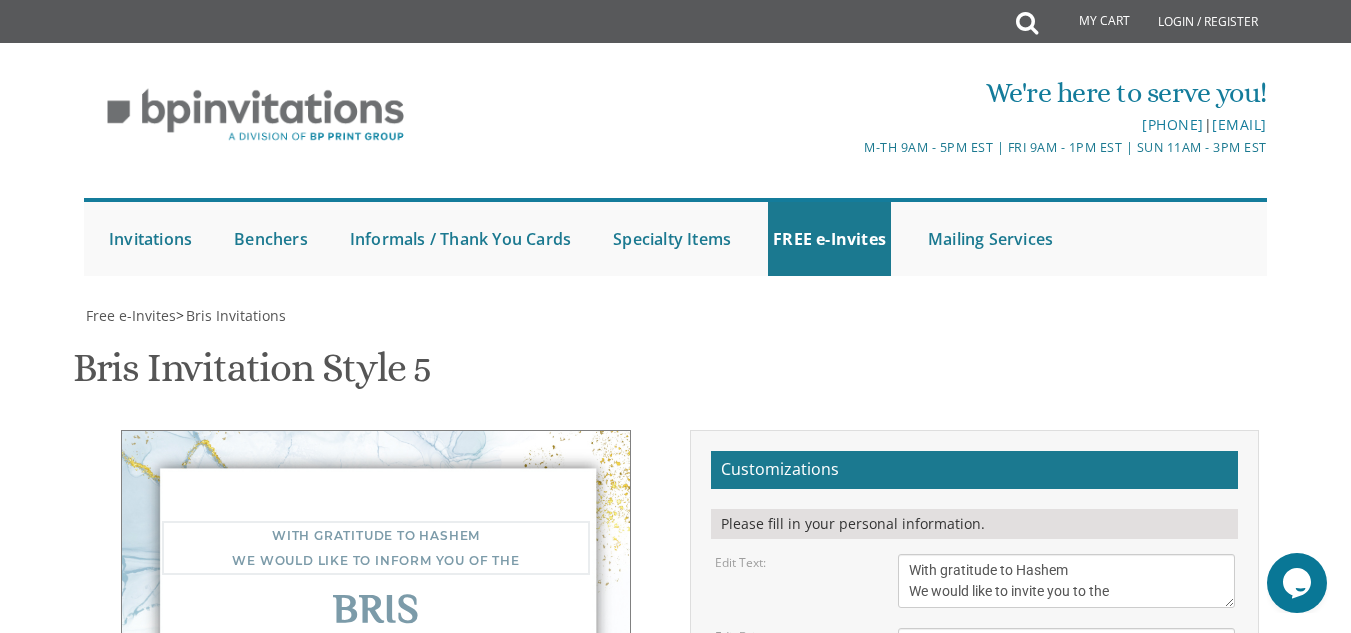 type on "With gratitude to Hashem
We would like to invite you to the" 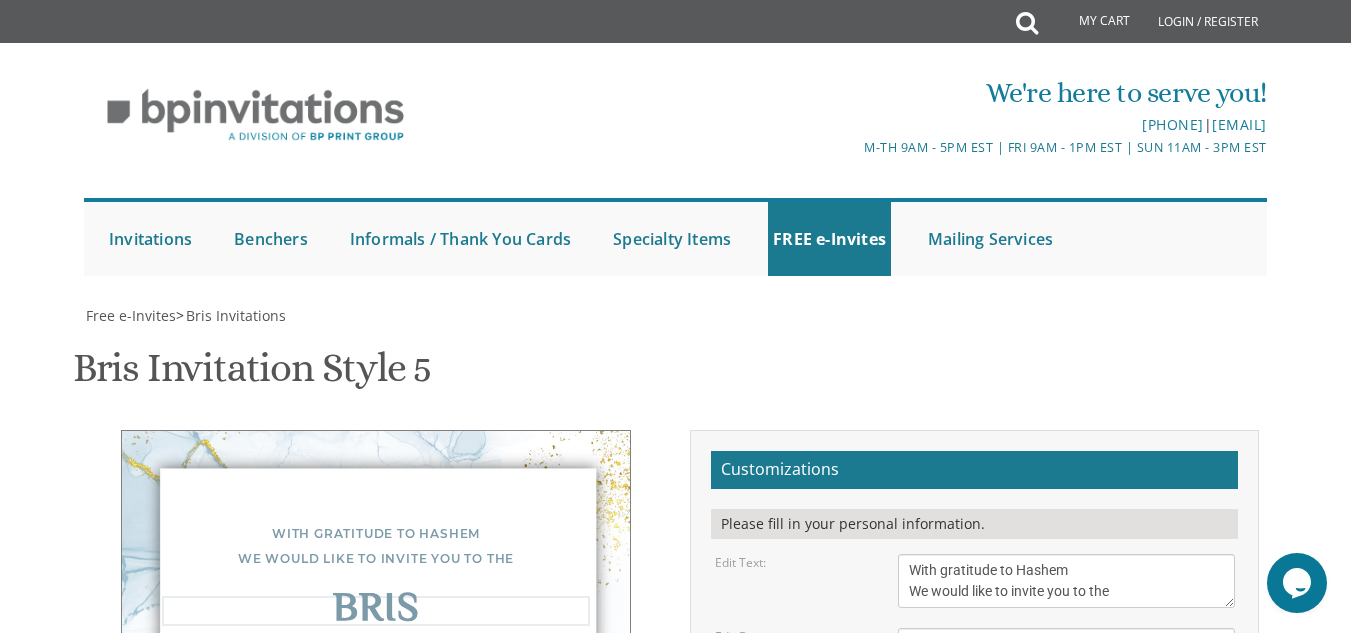 drag, startPoint x: 935, startPoint y: 301, endPoint x: 904, endPoint y: 301, distance: 31 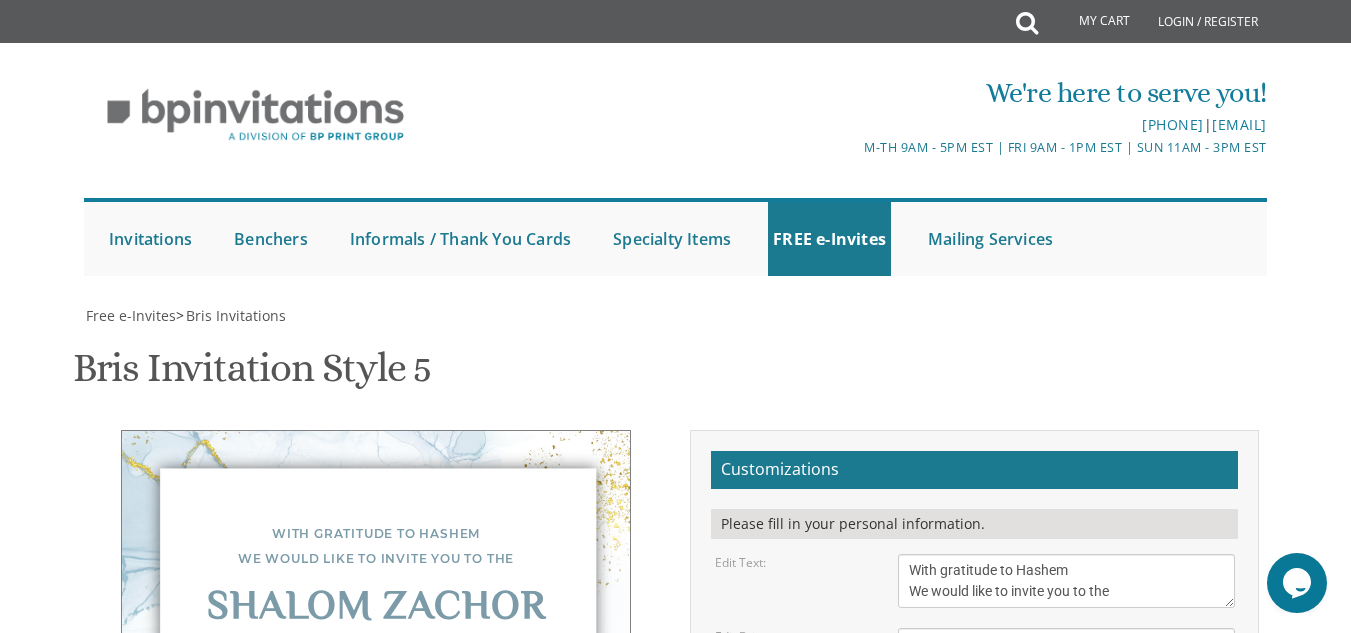 click on "Of our dear son/grandson
Sunday, [DATE]
Shacharis at [TIME]  •  Bris at [TIME]
Bais Medrash Ohr Tuvia
[NUMBER] [STREET] • [CITY], [STATE]" at bounding box center (1066, 739) 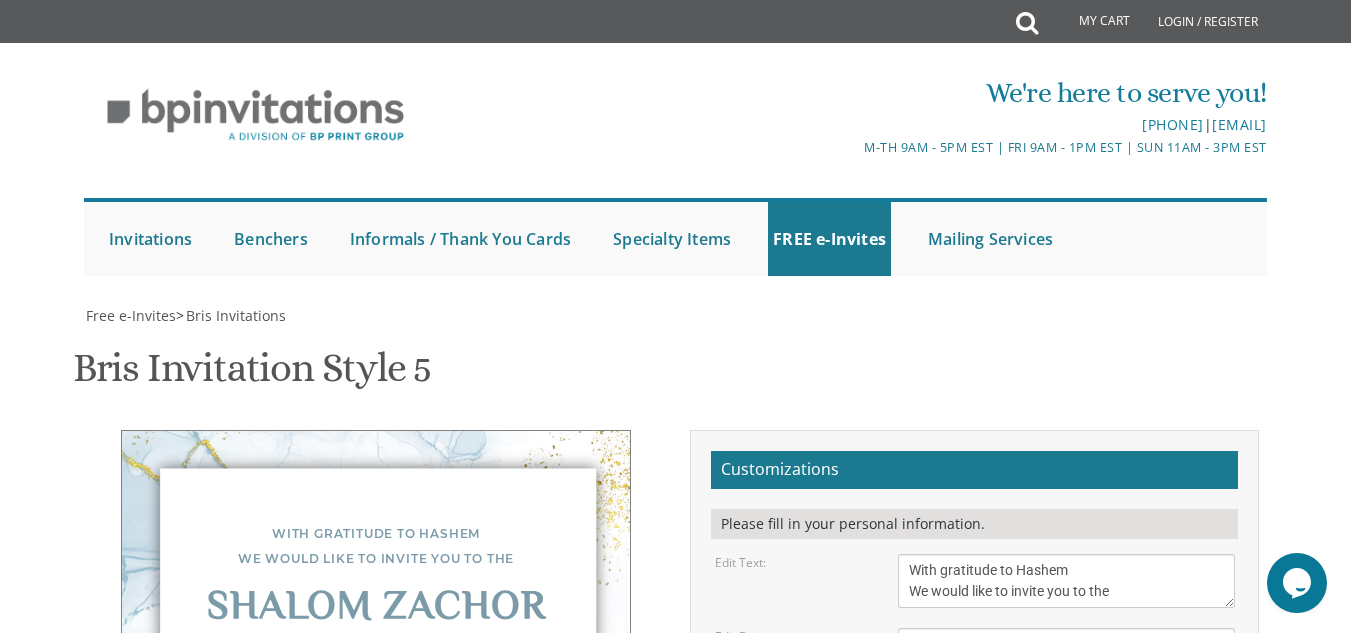 click on "Yisroel and Chana Green
Eli and Rena Green
Moshe and Leba Kaplan" at bounding box center [1066, 855] 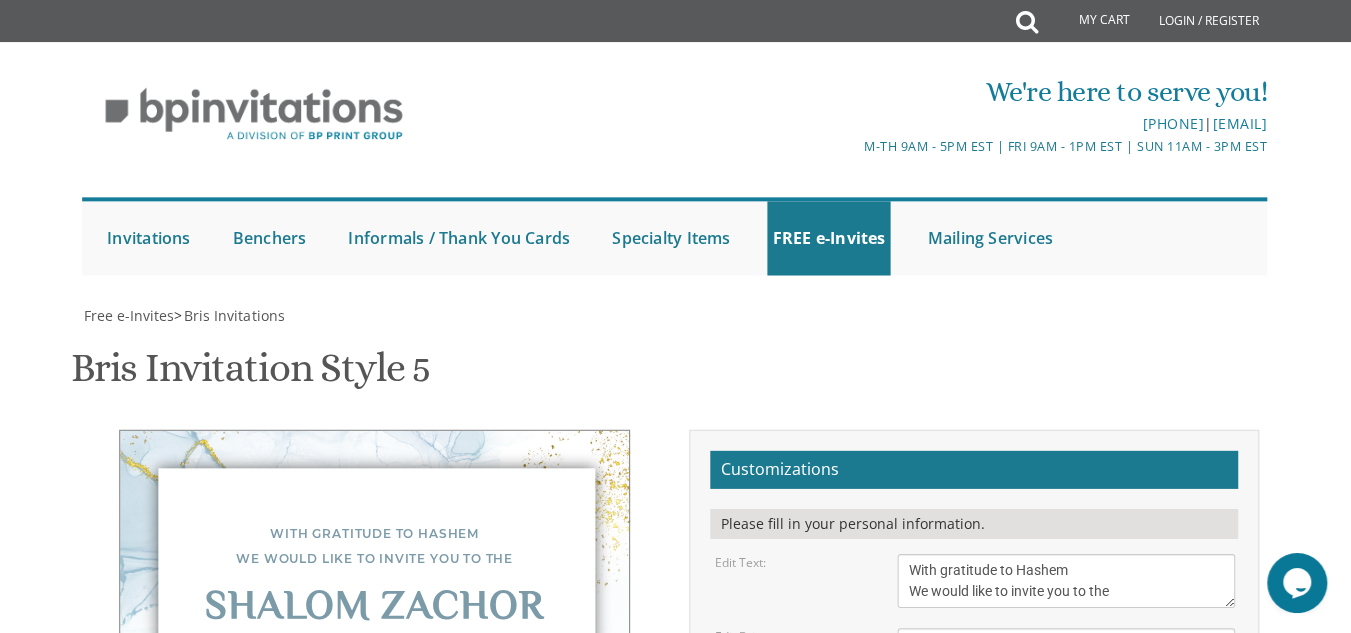 scroll, scrollTop: 426, scrollLeft: 0, axis: vertical 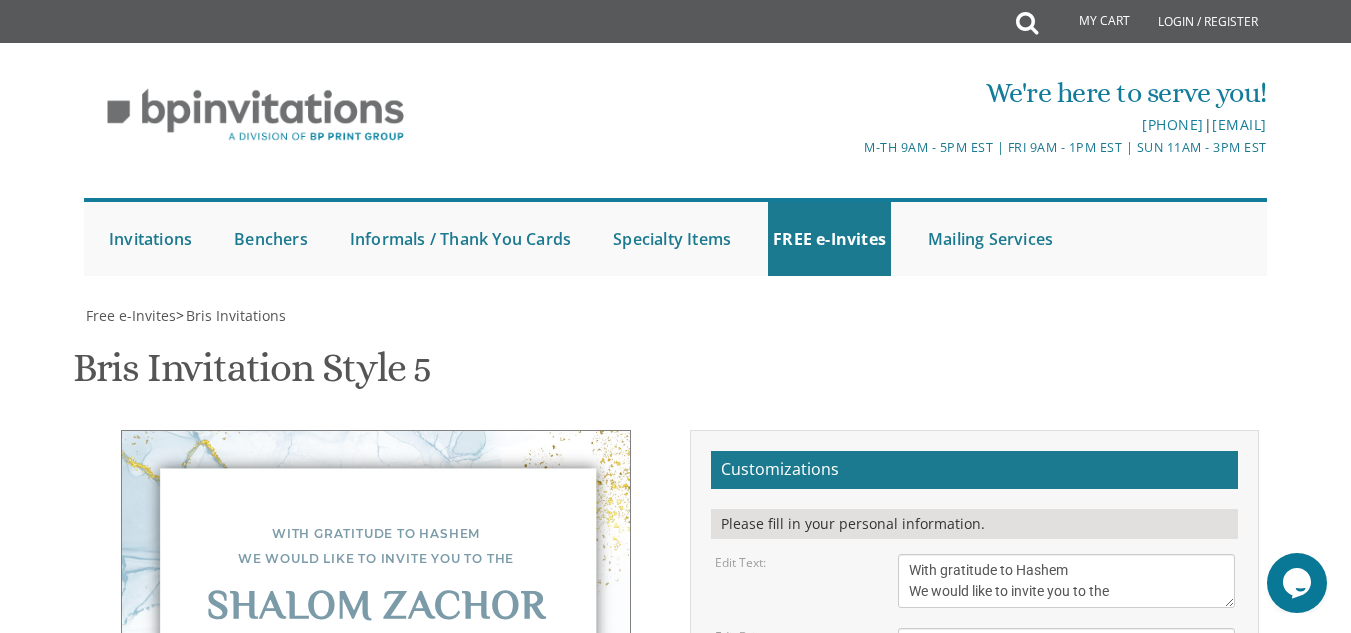 click on "Yisroel and Chana Green
Eli and Rena Green
Moshe and Leba Kaplan" at bounding box center [1066, 855] 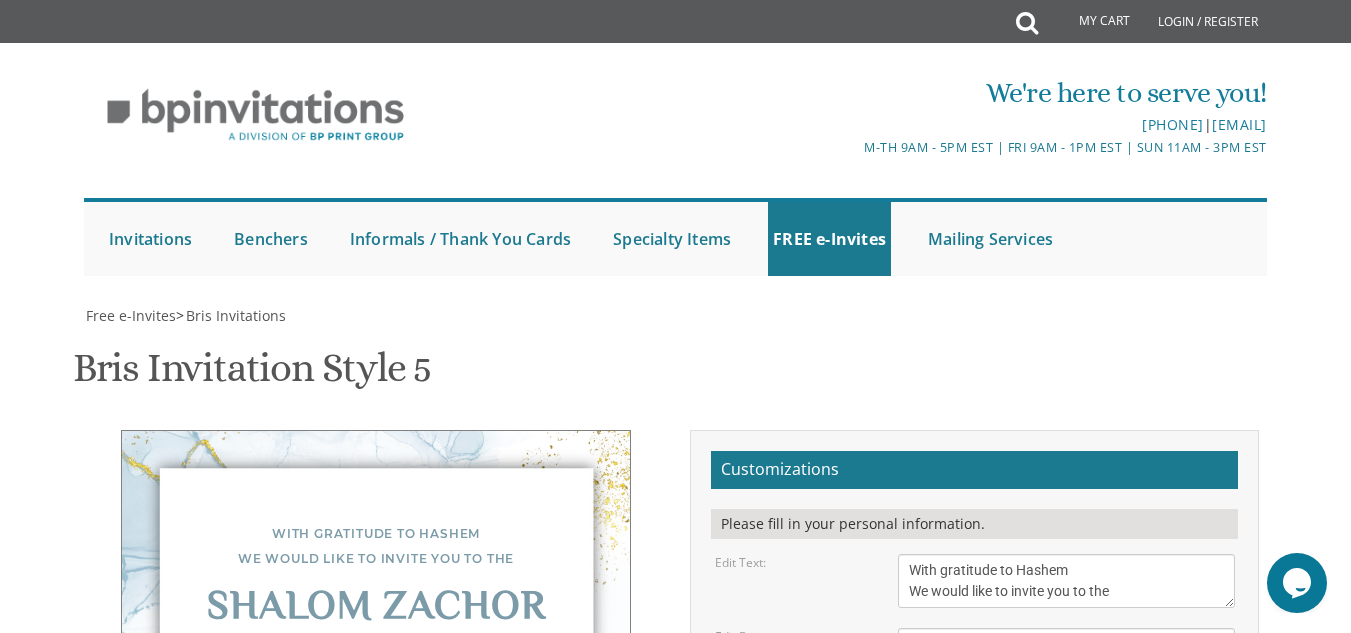 click on "Customizations
Please fill in your personal information.
Edit Text:
With gratitude to Hashem
We would like to inform you of the" at bounding box center [974, 760] 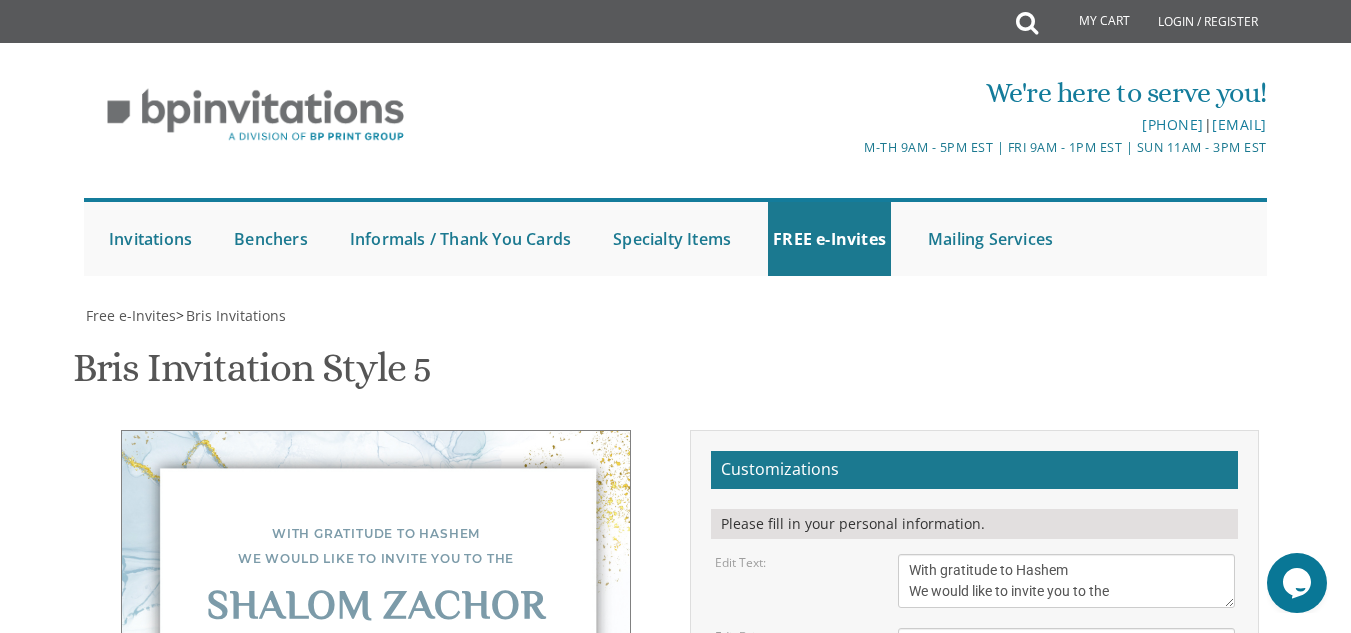 click on "Of our dear son/grandson
Sunday, [DATE]
Shacharis at [TIME]  •  Bris at [TIME]
Bais Medrash Ohr Tuvia
[NUMBER] [STREET] • [CITY], [STATE]" at bounding box center [1066, 739] 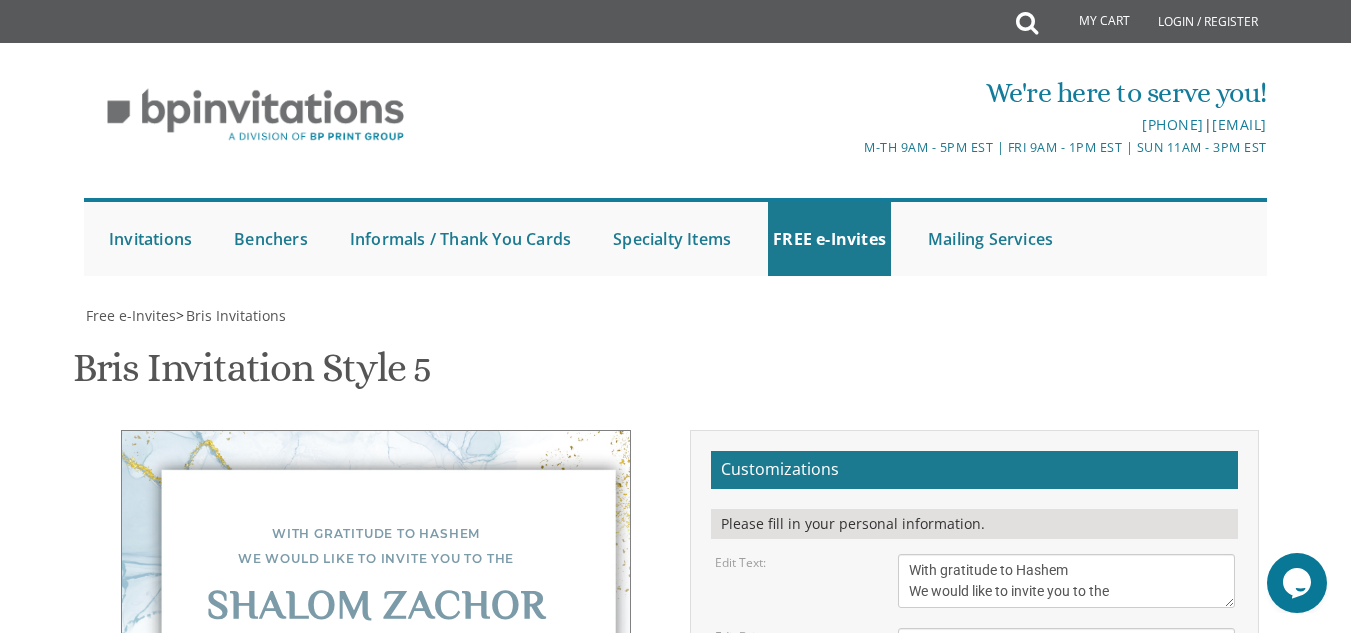 click on "Of our dear son/grandson
Friday Night, [DATE]
Parshas Devarim
[NUMBER] E. [NUMBER] Street
[TIME] -[TIME]
([FIRST] and baby will not be there)" at bounding box center [376, 712] 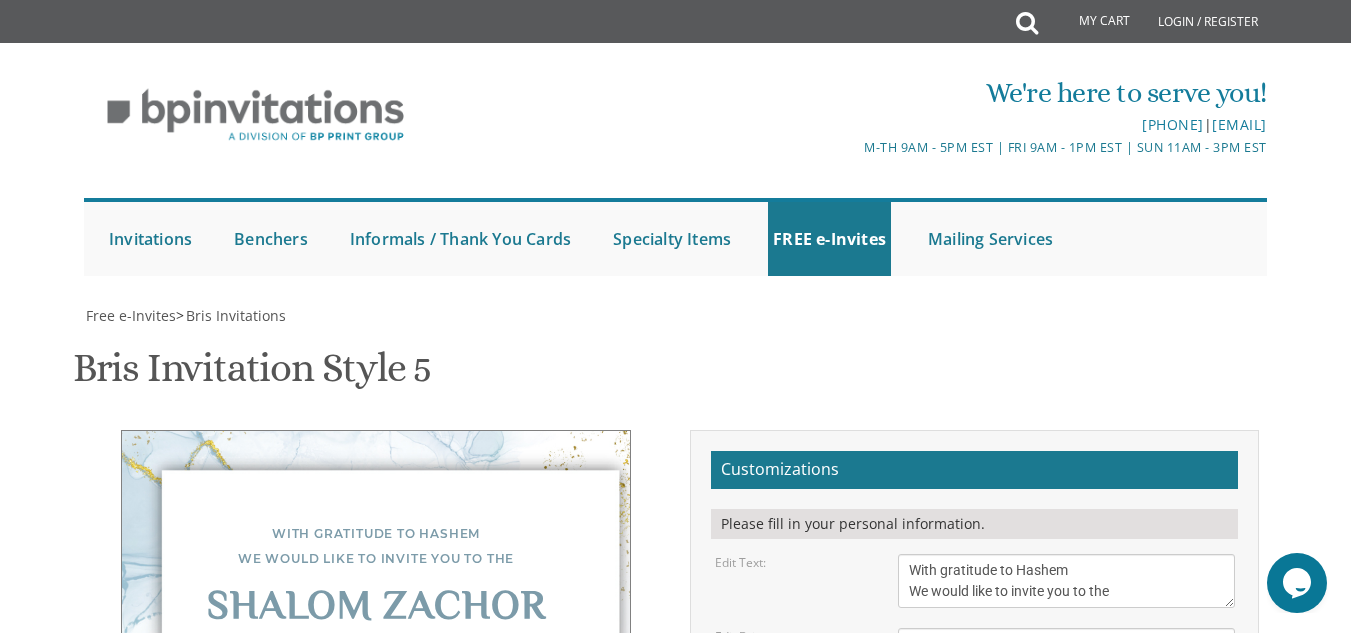 drag, startPoint x: 923, startPoint y: 297, endPoint x: 1186, endPoint y: 281, distance: 263.48624 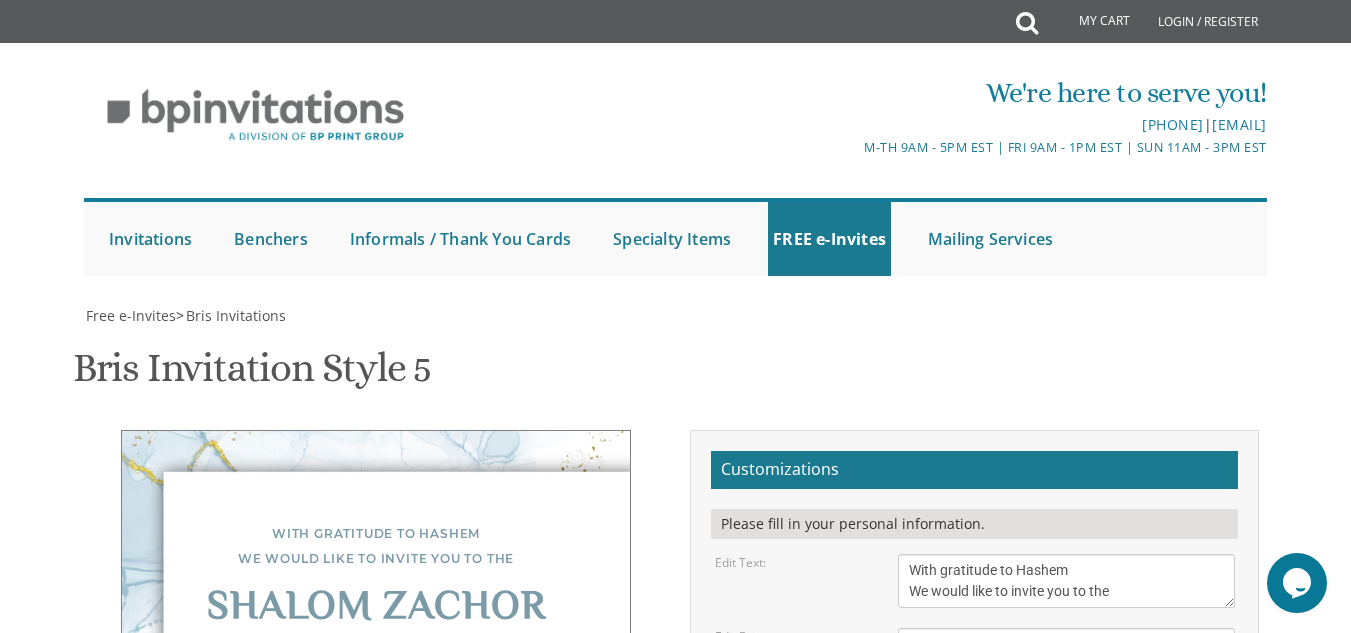 click on "[FIRST] and [FIRST] [LAST]
[FIRST] and [FIRST] [LAST]
[FIRST] and [LAST] [LAST]" at bounding box center (376, 871) 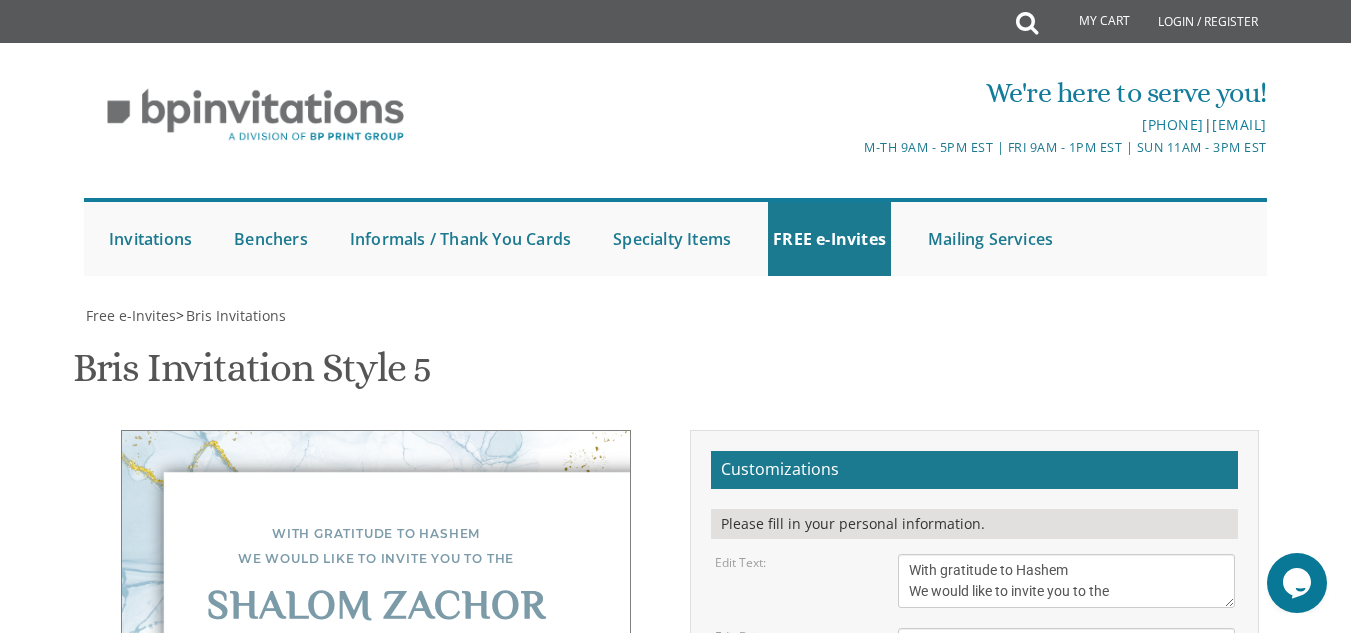 scroll, scrollTop: 42, scrollLeft: 0, axis: vertical 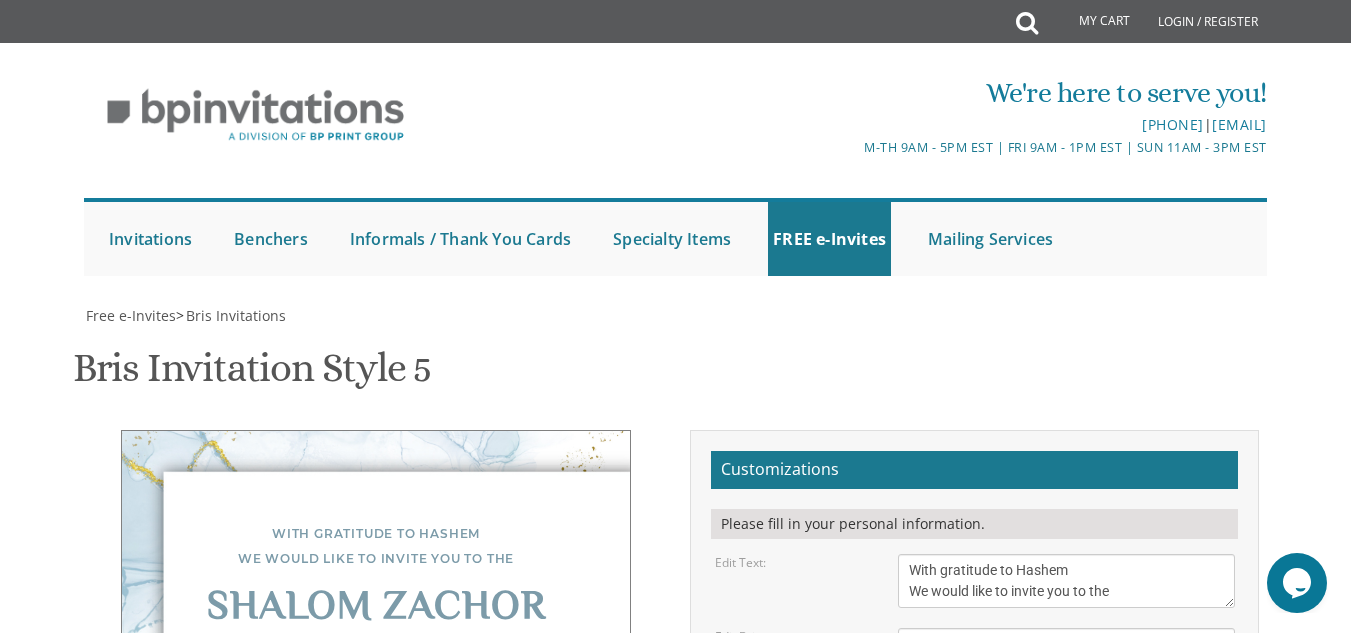 click on "With gratitude to Hashem
We would like to invite you to the
Shalom Zachor
Of our dear son/grandson
Friday Night, [DATE]
Parshas Devarim
[NUMBER] [STREET]
9:00 -11:00
(Father and baby will not be there)
[PERSON] and [PERSON]
[PERSON] and [PERSON]
[PERSON] and [PERSON]" at bounding box center [376, 710] 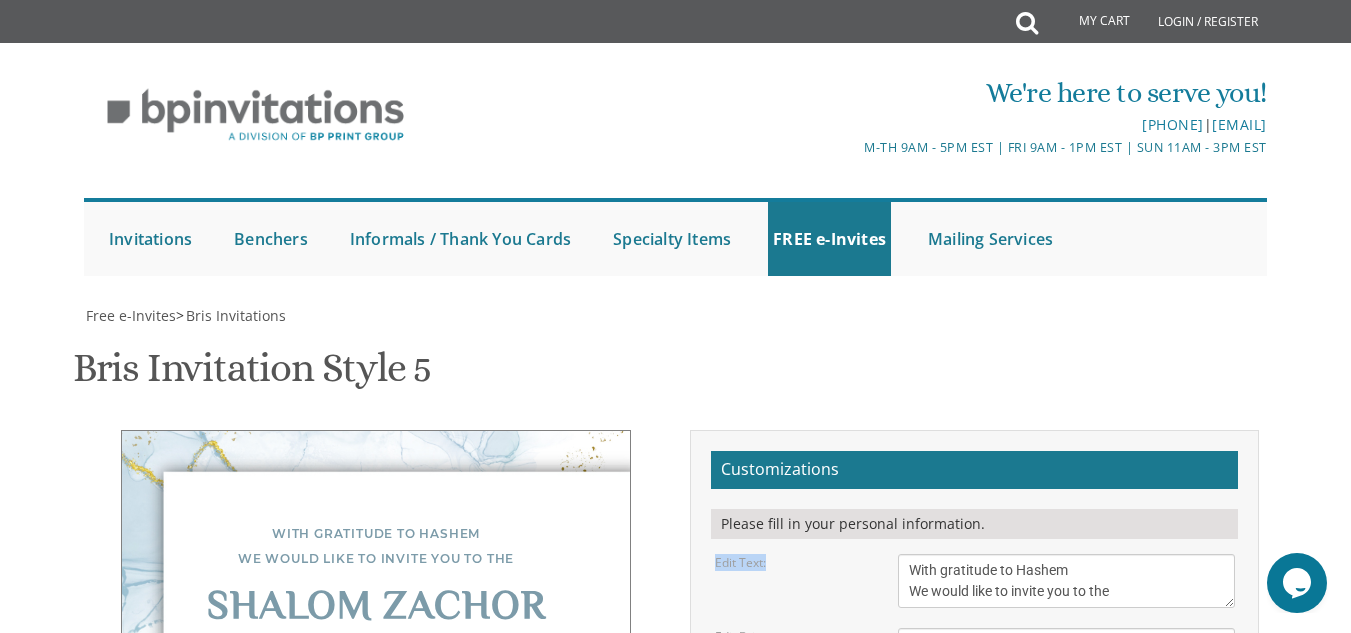 drag, startPoint x: 1328, startPoint y: 314, endPoint x: 1304, endPoint y: 286, distance: 36.878178 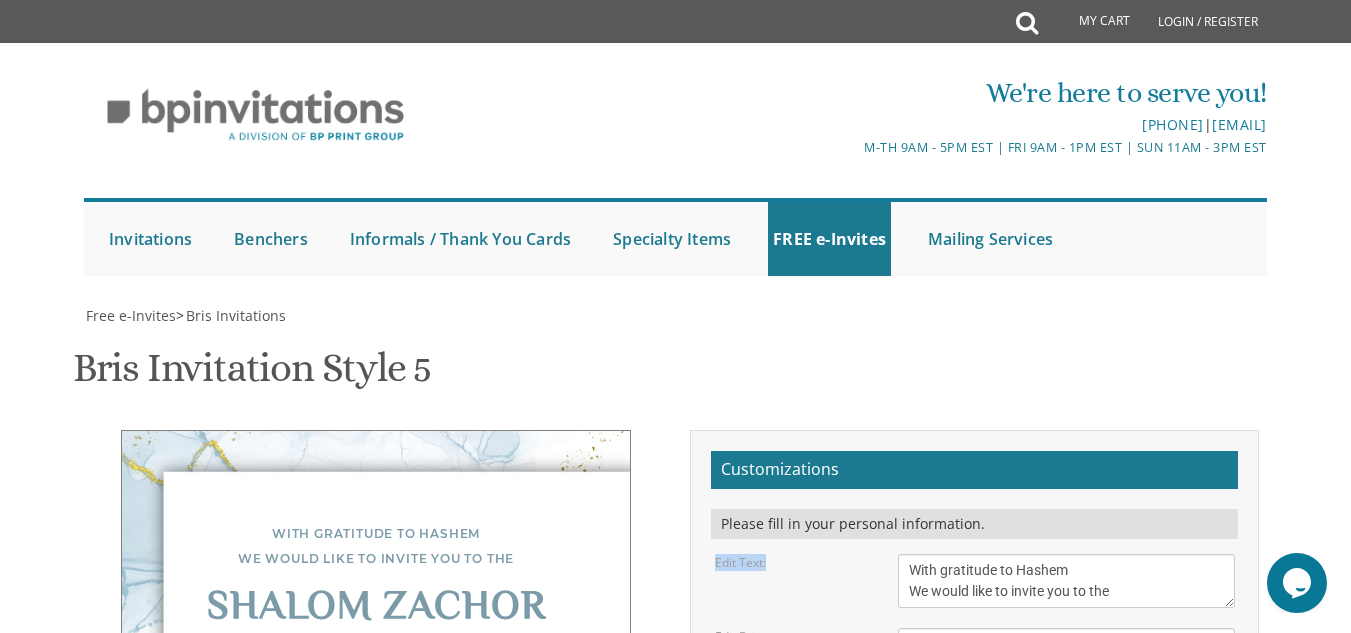 scroll, scrollTop: 31, scrollLeft: 0, axis: vertical 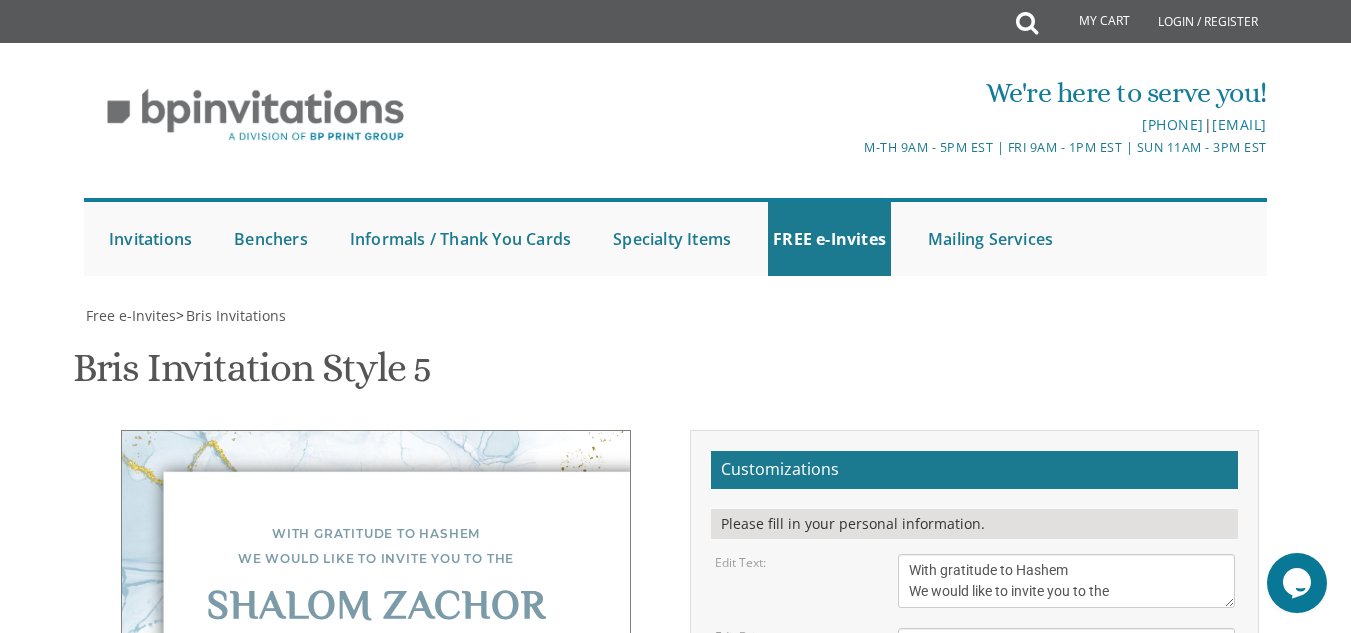 click on "Submit
Invitations
Weddings
Bar Mitzvah
Bat Mitzvah
Wedding Minis
Kiddush Minis
FREE e-Invites
Benchers
Judaica Collection
Cardstock Collection
Design Collection
Cardstock Mincha Maariv Collection
Foil Embellished Mincha Maariv
Informals / Thank You Cards
Standard
Bar Mitzvah
Full Color
Specialty Items
Benchers
Seating Boards
Seating Cards
Labels
Tags
Napkin Bands
Placemats
Favor Boxes
Water Bottle Wraps
Sign-In Boards
FREE e-Invites
Vort Invitations
Bris Invitations
Kiddush Invitations
Upsherin Invitations
Mailing Services" at bounding box center (675, 237) 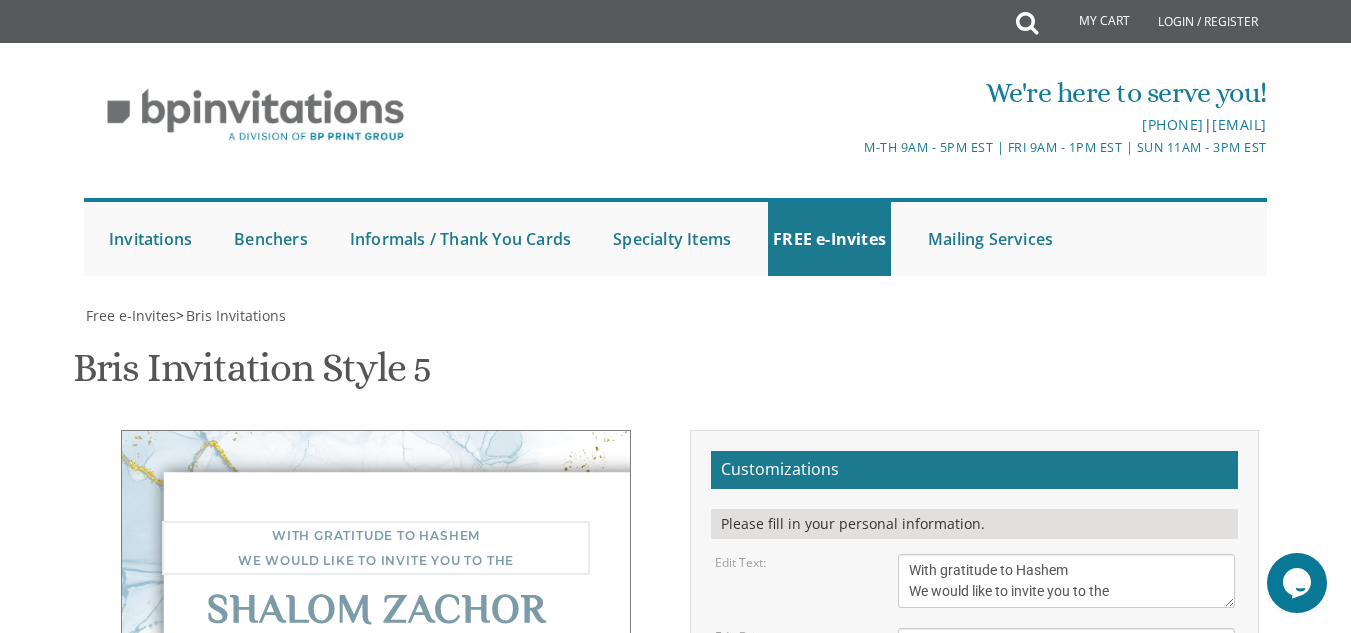 click on "With gratitude to Hashem
We would like to inform you of the" at bounding box center [1066, 581] 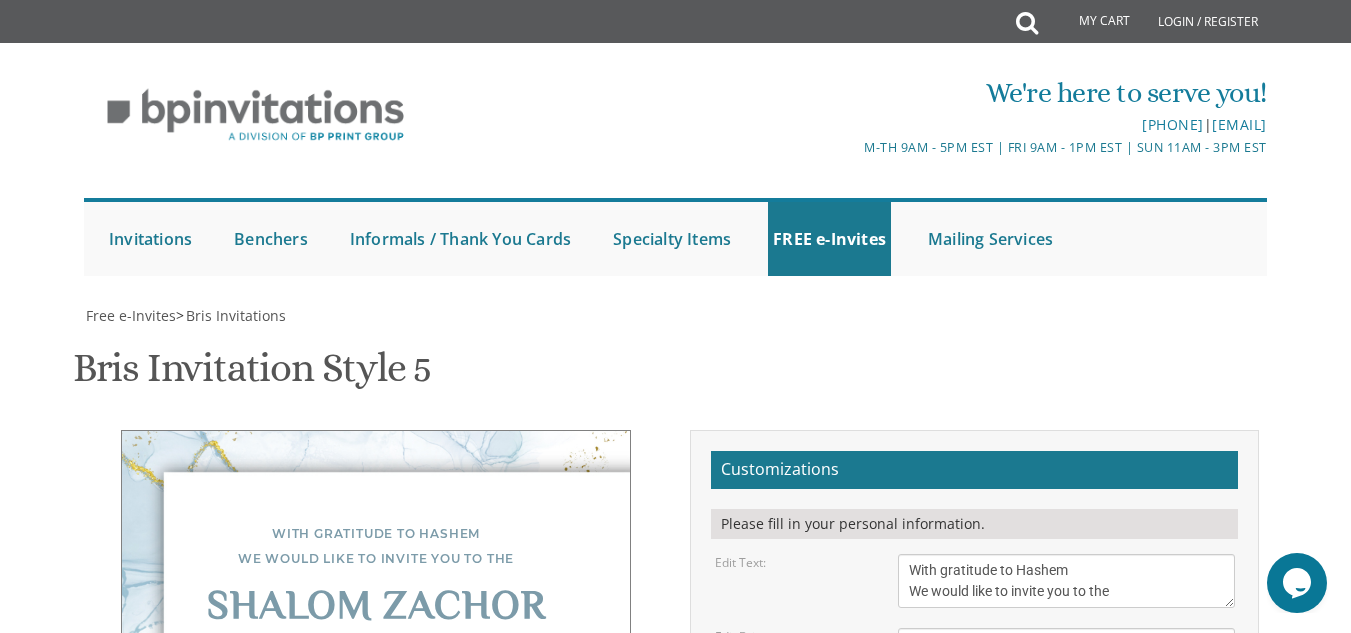 click on "Of our dear son/grandson
Sunday, [DATE]
Shacharis at [TIME]  •  Bris at [TIME]
Bais Medrash Ohr Tuvia
[NUMBER] [STREET] • [CITY], [STATE]" at bounding box center (1066, 739) 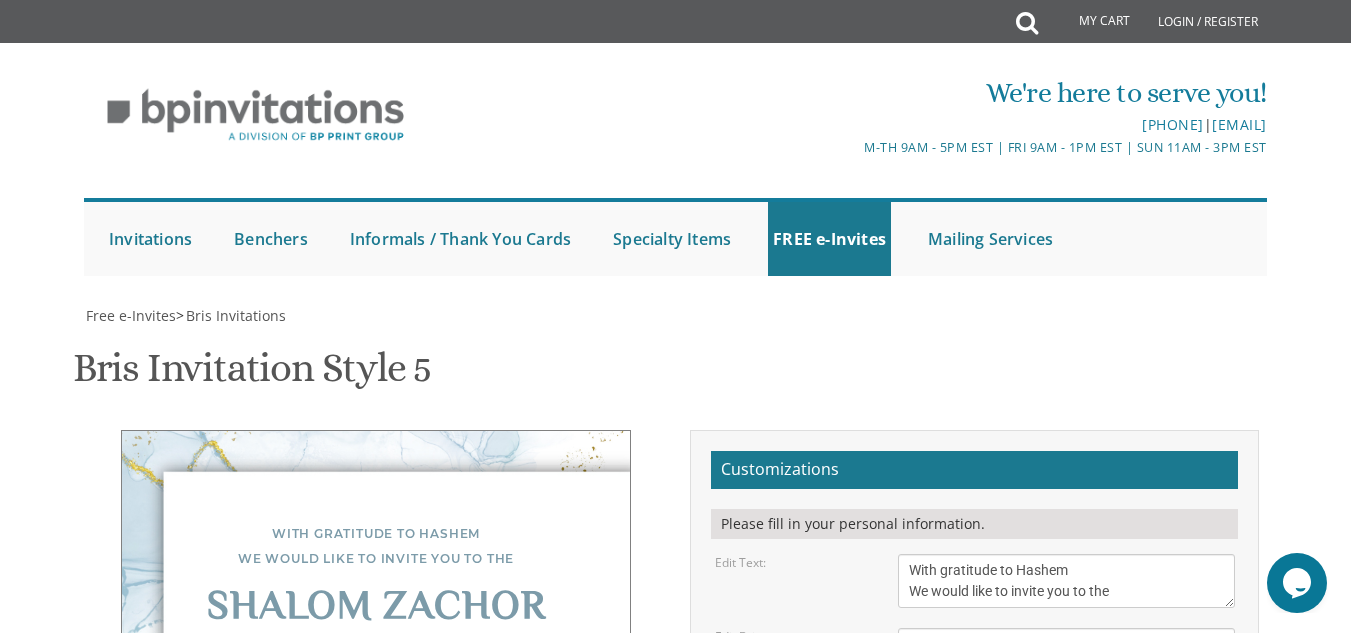 click on "[EMAIL]" at bounding box center [974, 959] 